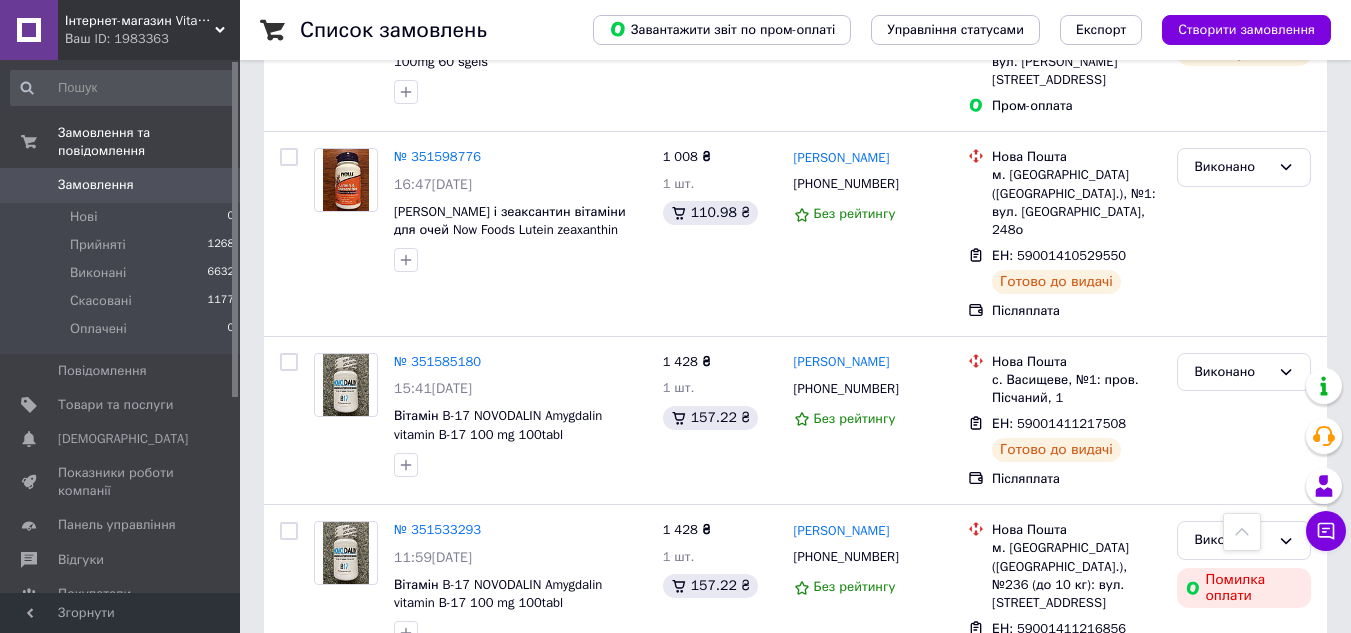 scroll, scrollTop: 1322, scrollLeft: 0, axis: vertical 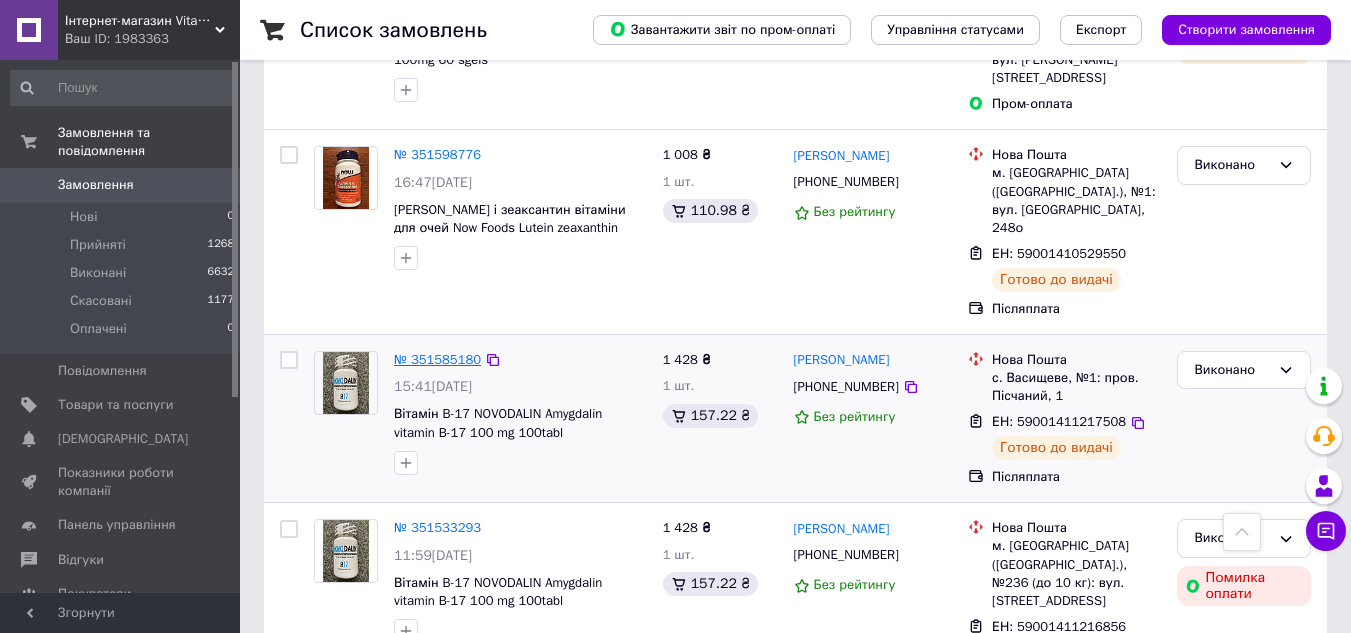 click on "№ 351585180" at bounding box center [437, 359] 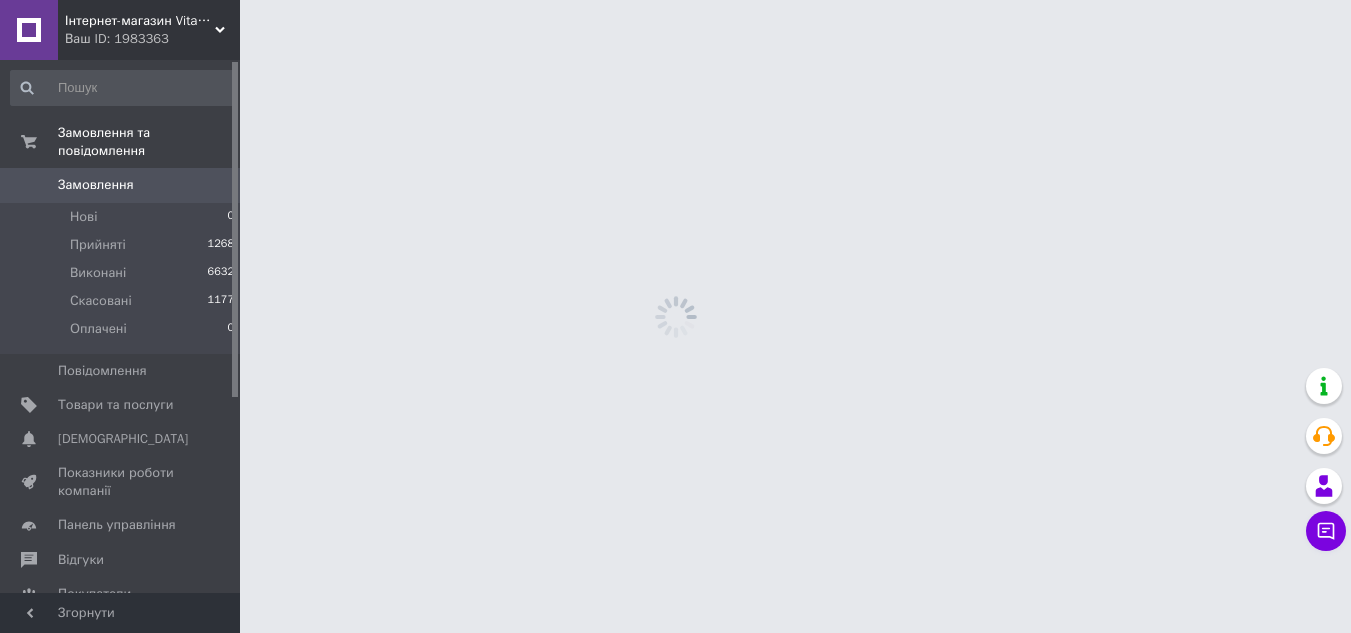 scroll, scrollTop: 0, scrollLeft: 0, axis: both 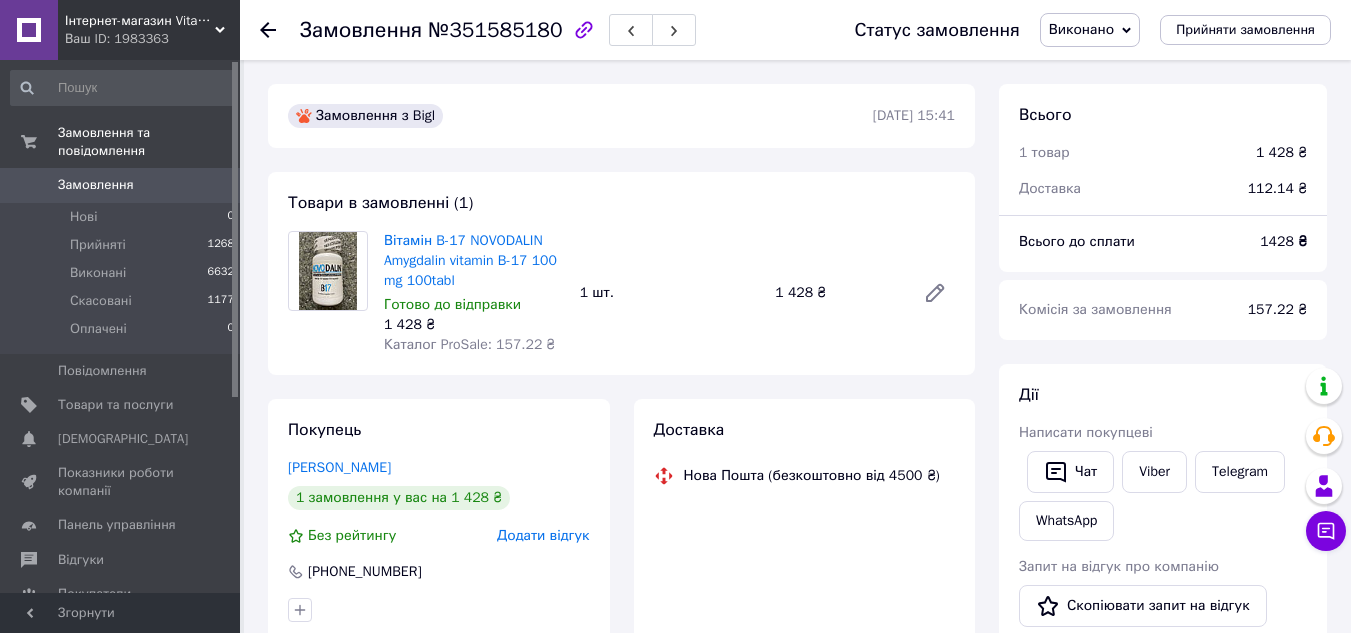 click 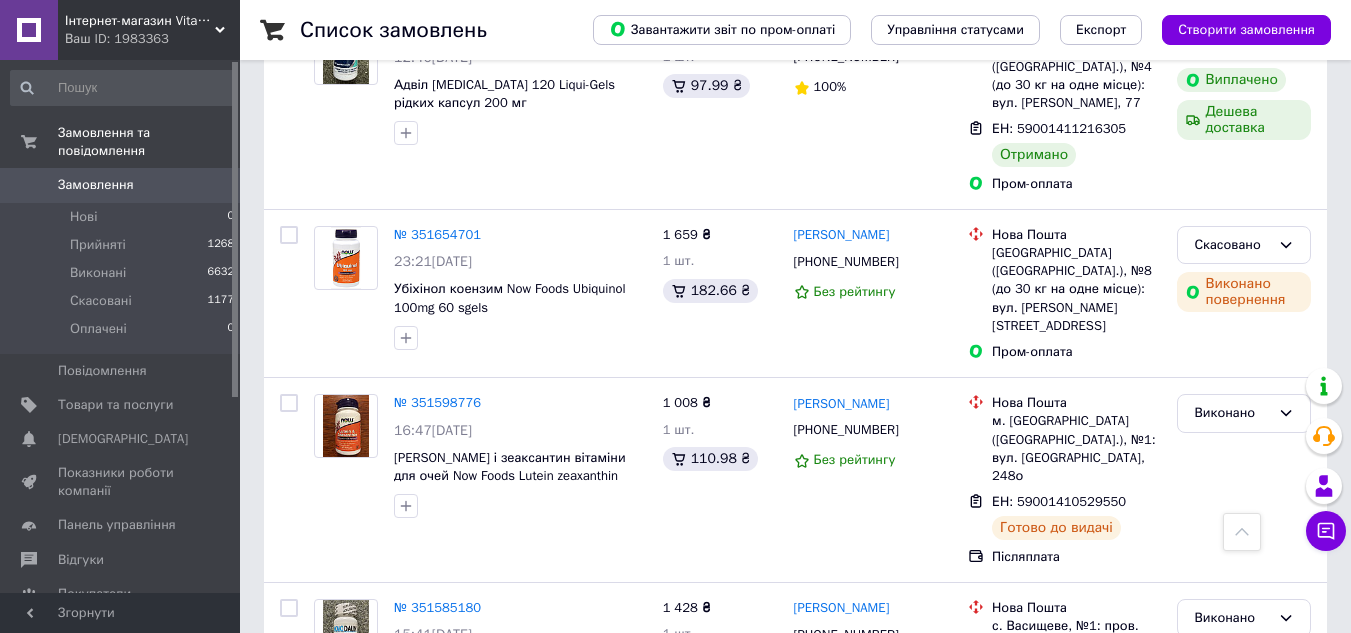 scroll, scrollTop: 1073, scrollLeft: 0, axis: vertical 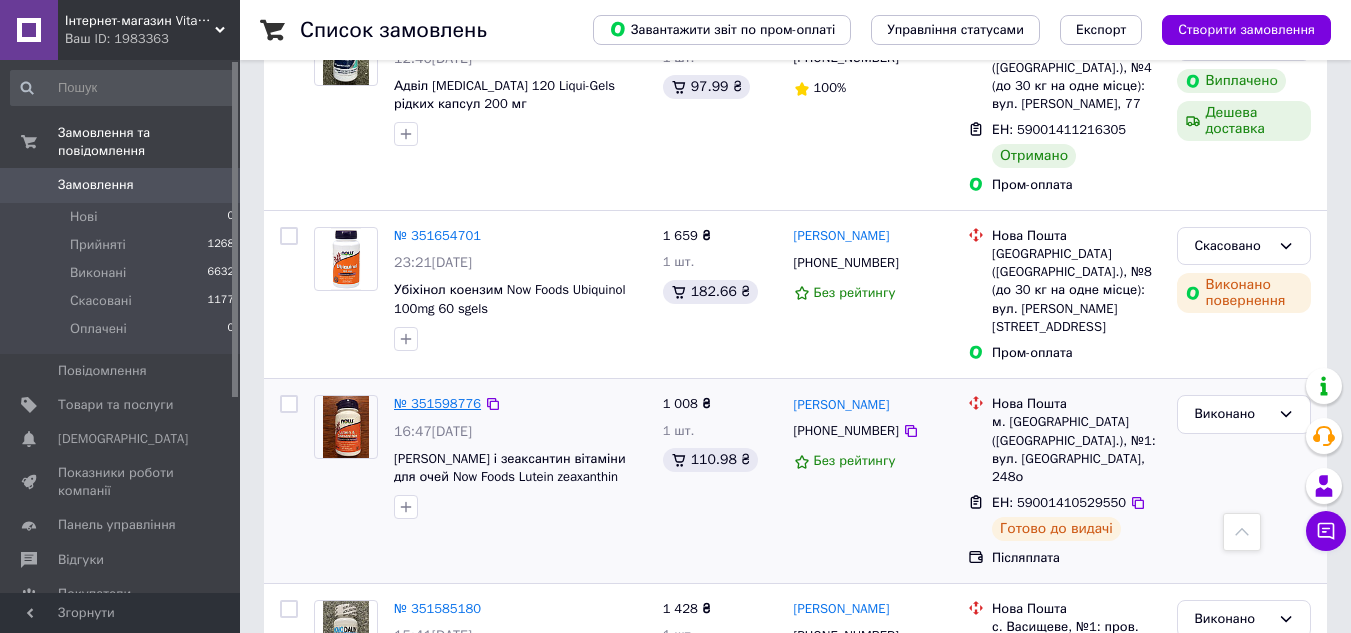 click on "№ 351598776" at bounding box center (437, 403) 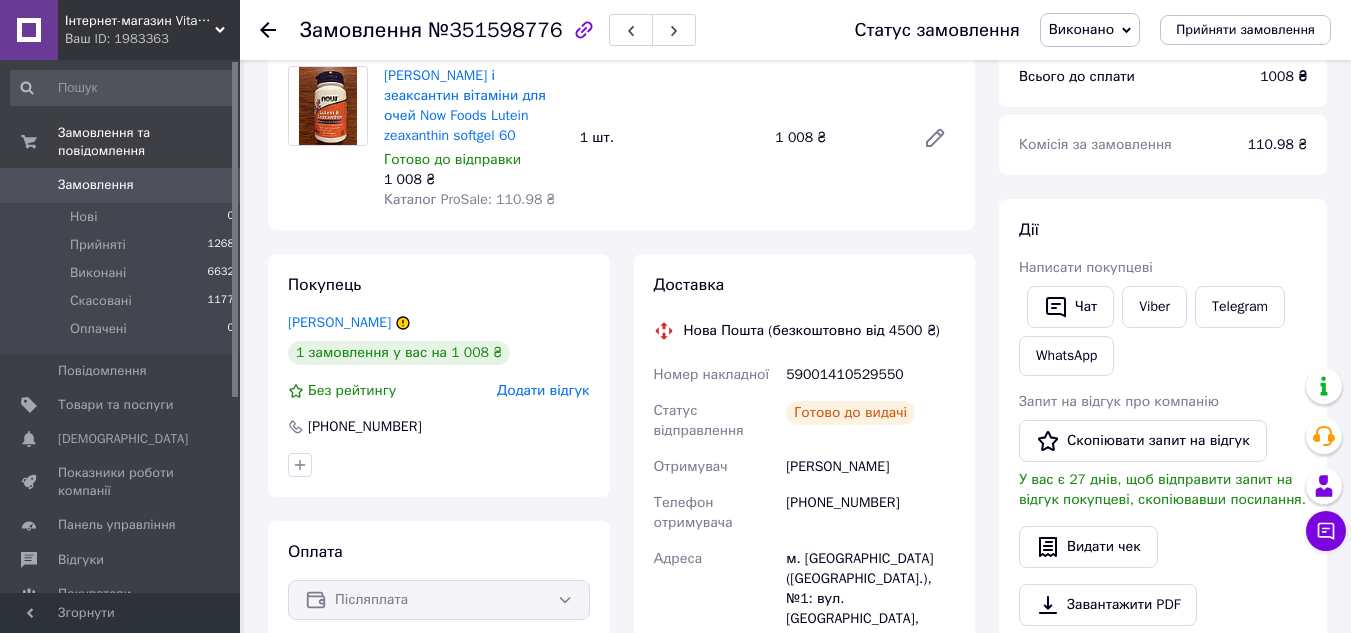 scroll, scrollTop: 0, scrollLeft: 0, axis: both 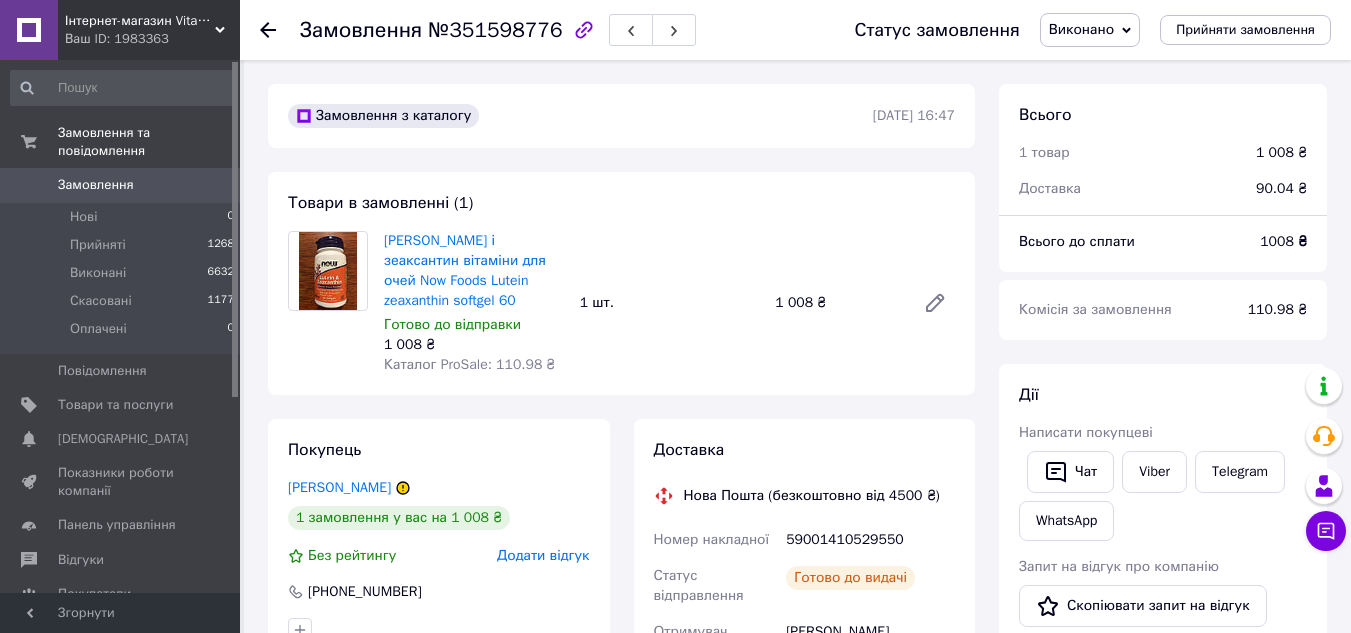 click 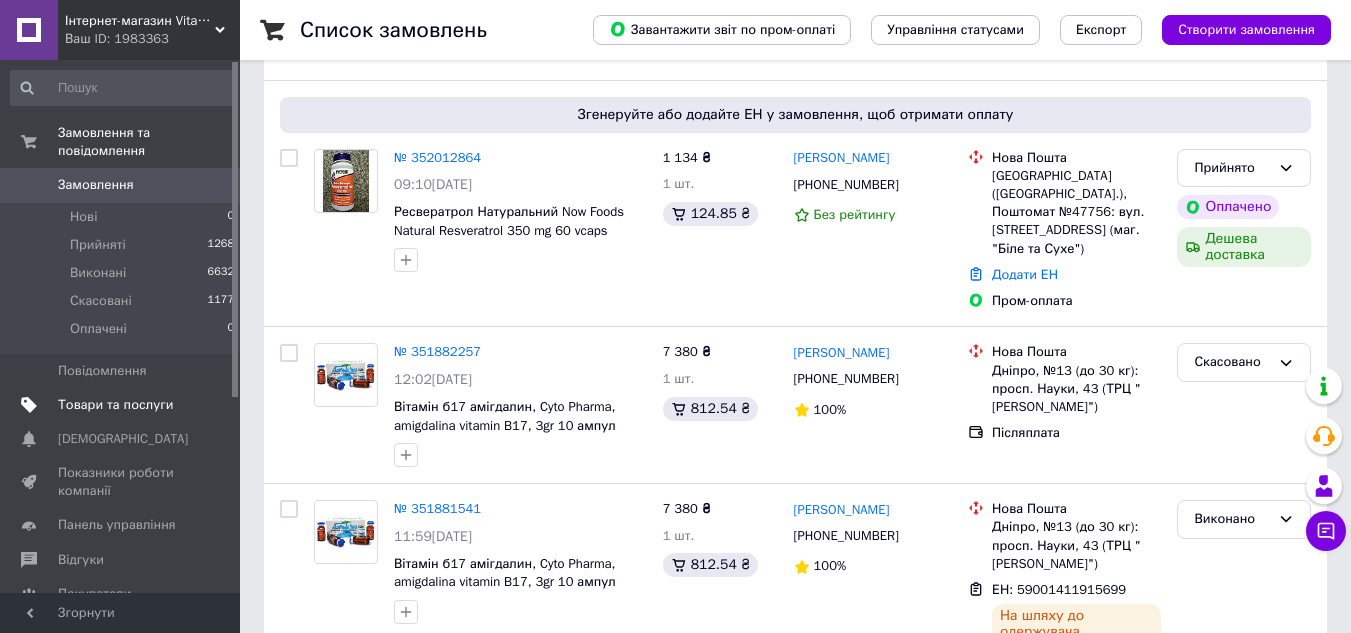 scroll, scrollTop: 133, scrollLeft: 0, axis: vertical 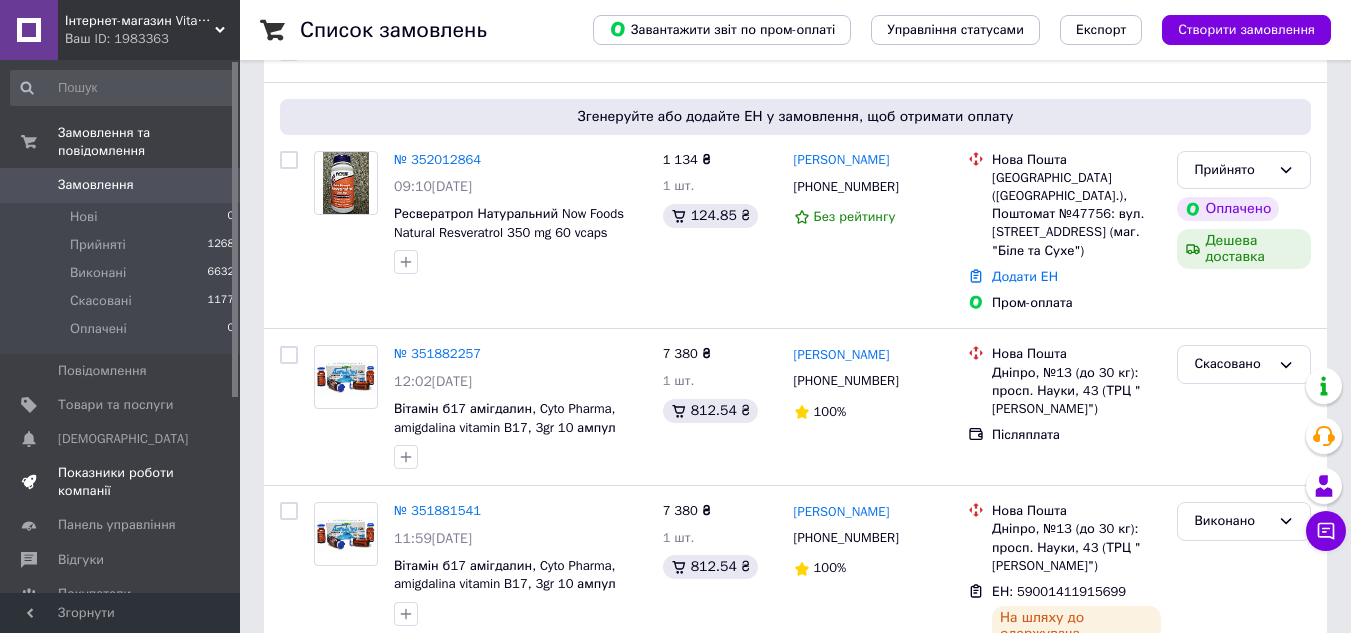 click on "Показники роботи компанії" at bounding box center (121, 482) 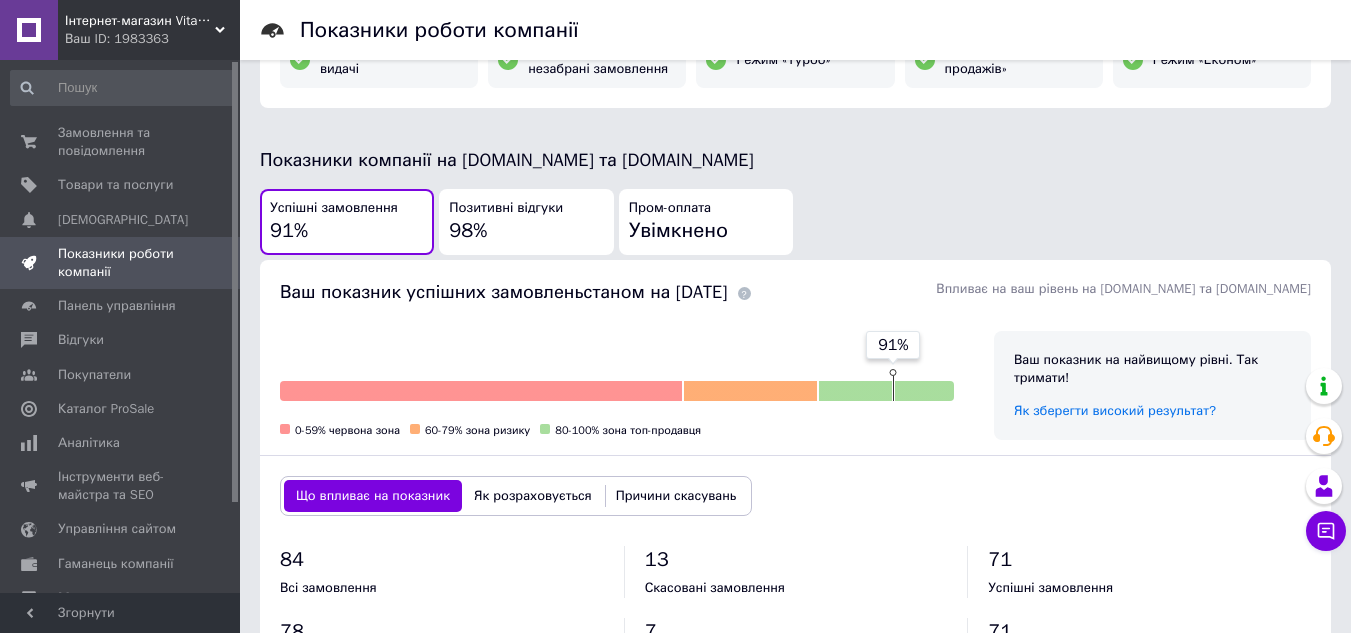 scroll, scrollTop: 356, scrollLeft: 0, axis: vertical 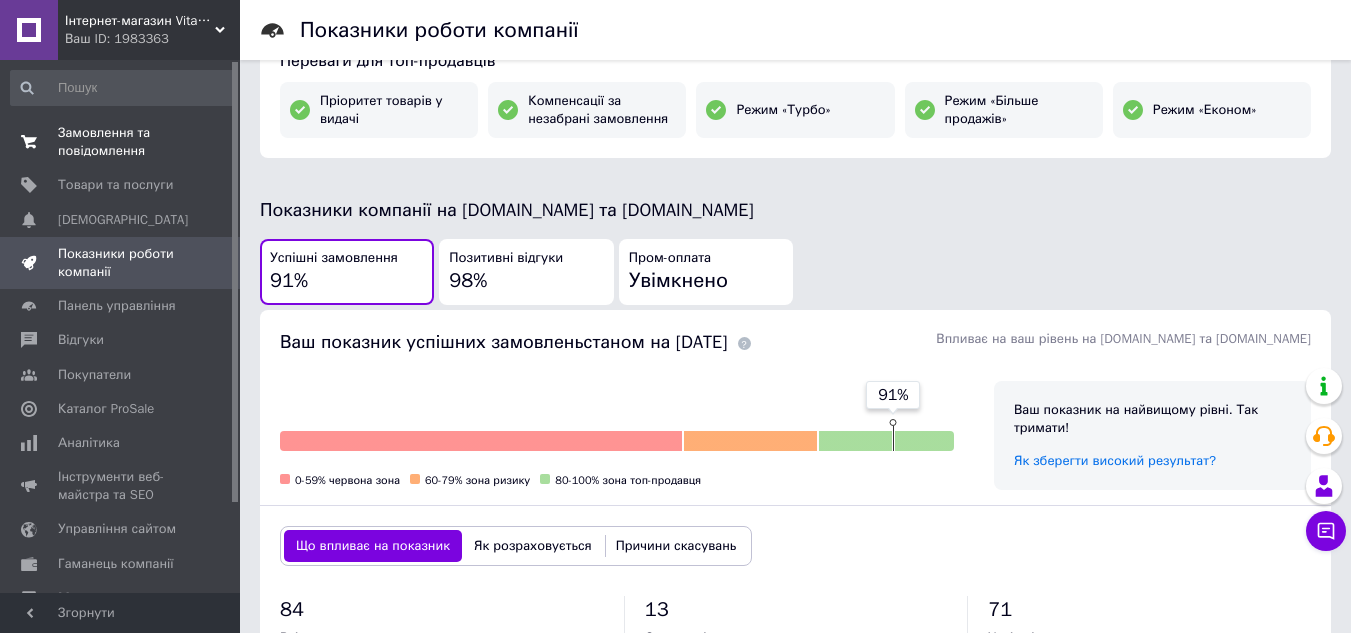 click on "Замовлення та повідомлення" at bounding box center (121, 142) 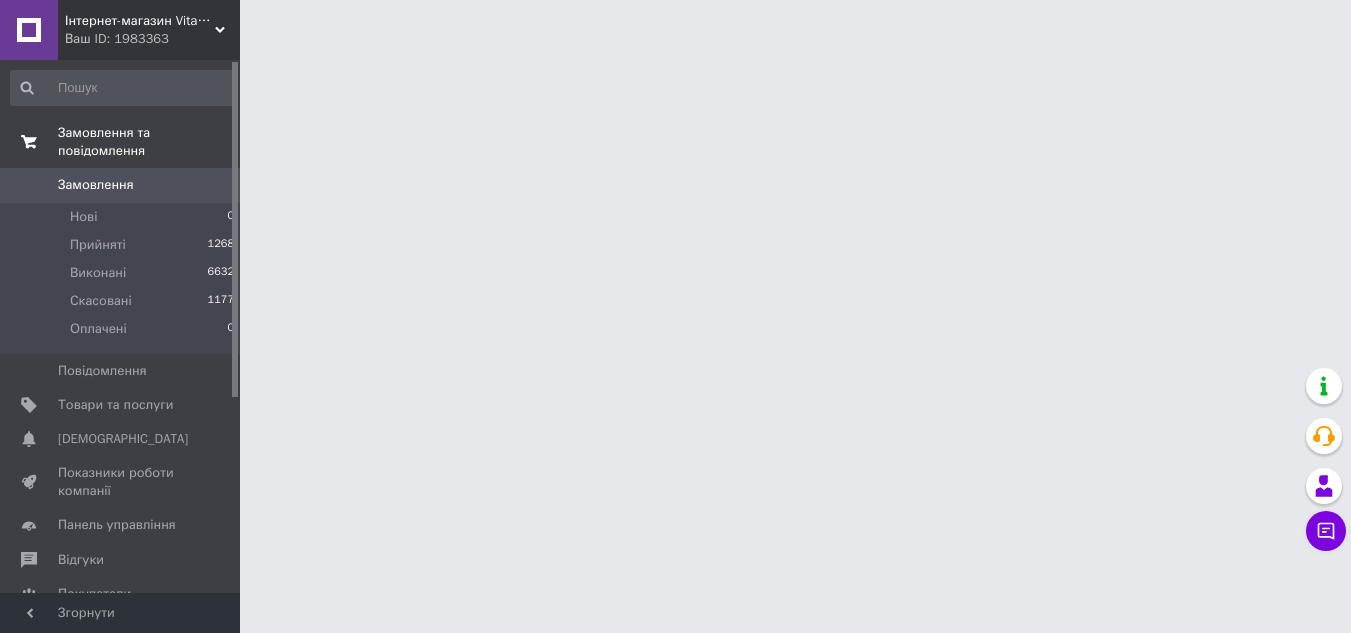 scroll, scrollTop: 0, scrollLeft: 0, axis: both 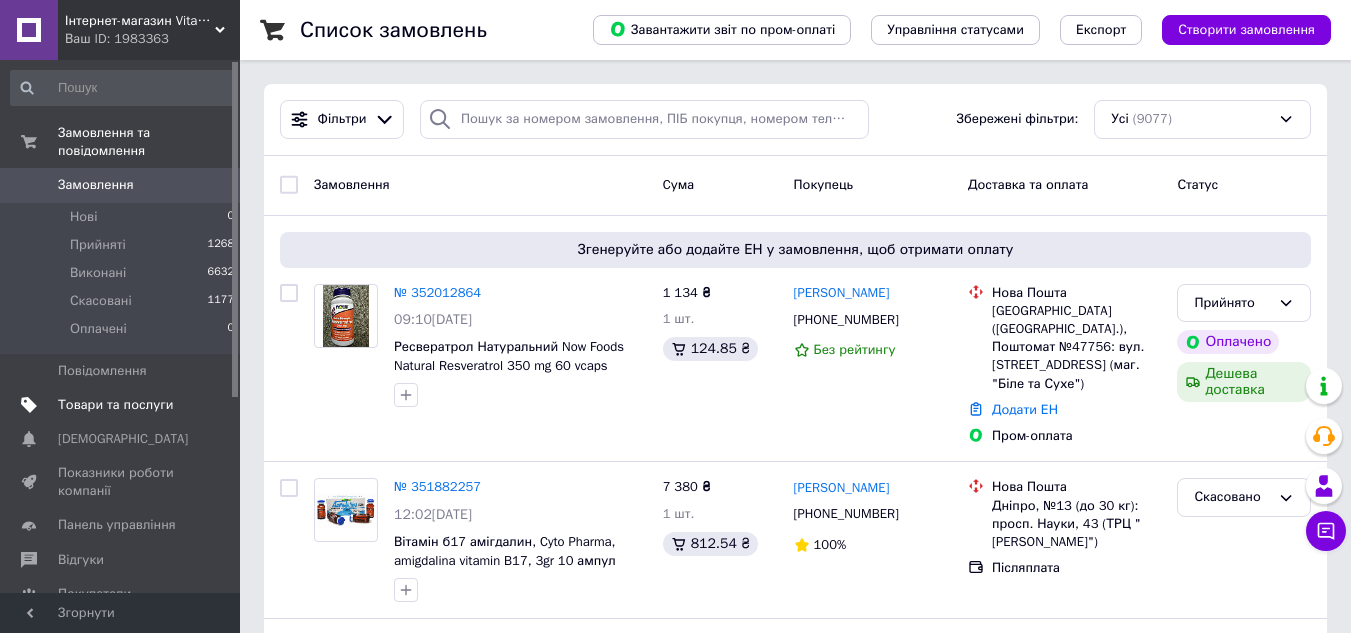 click on "Товари та послуги" at bounding box center (115, 405) 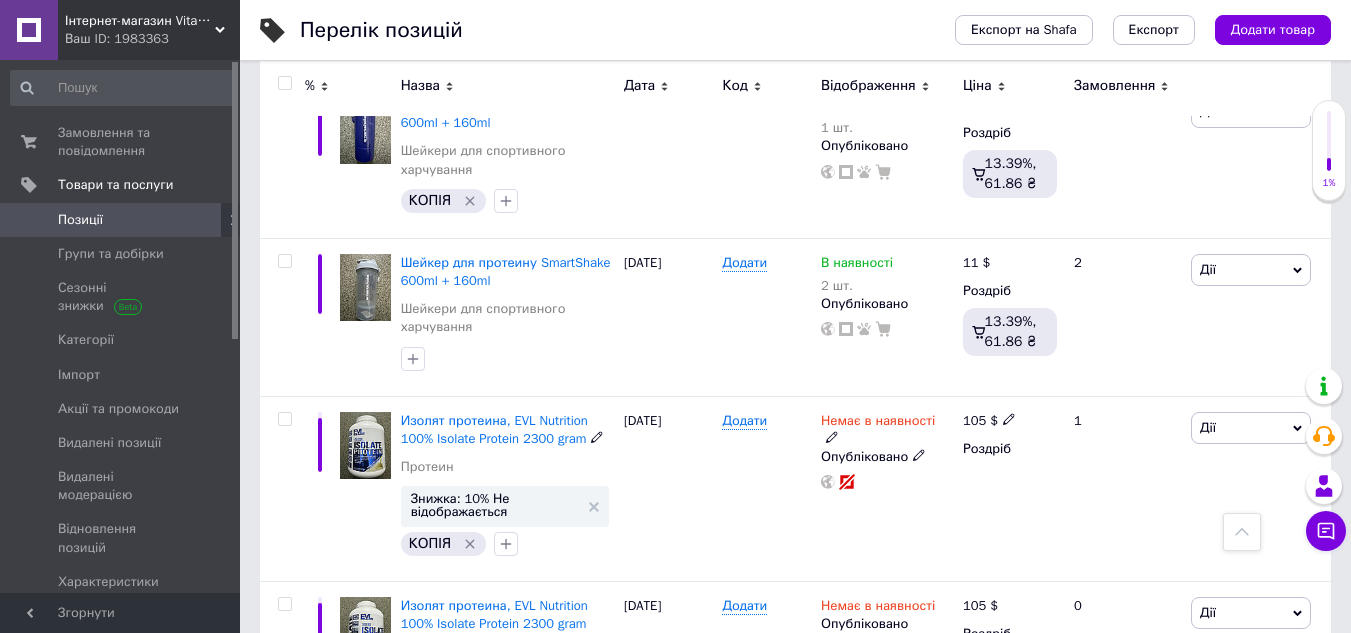 scroll, scrollTop: 2955, scrollLeft: 0, axis: vertical 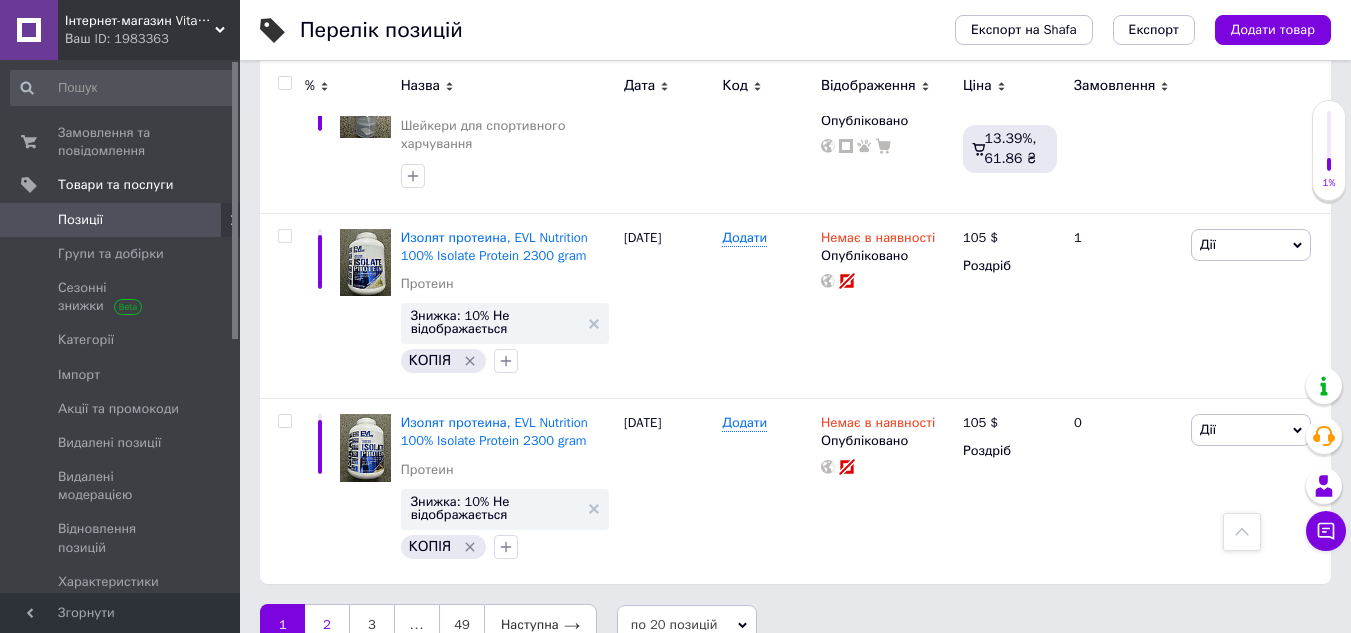 click on "2" at bounding box center (327, 625) 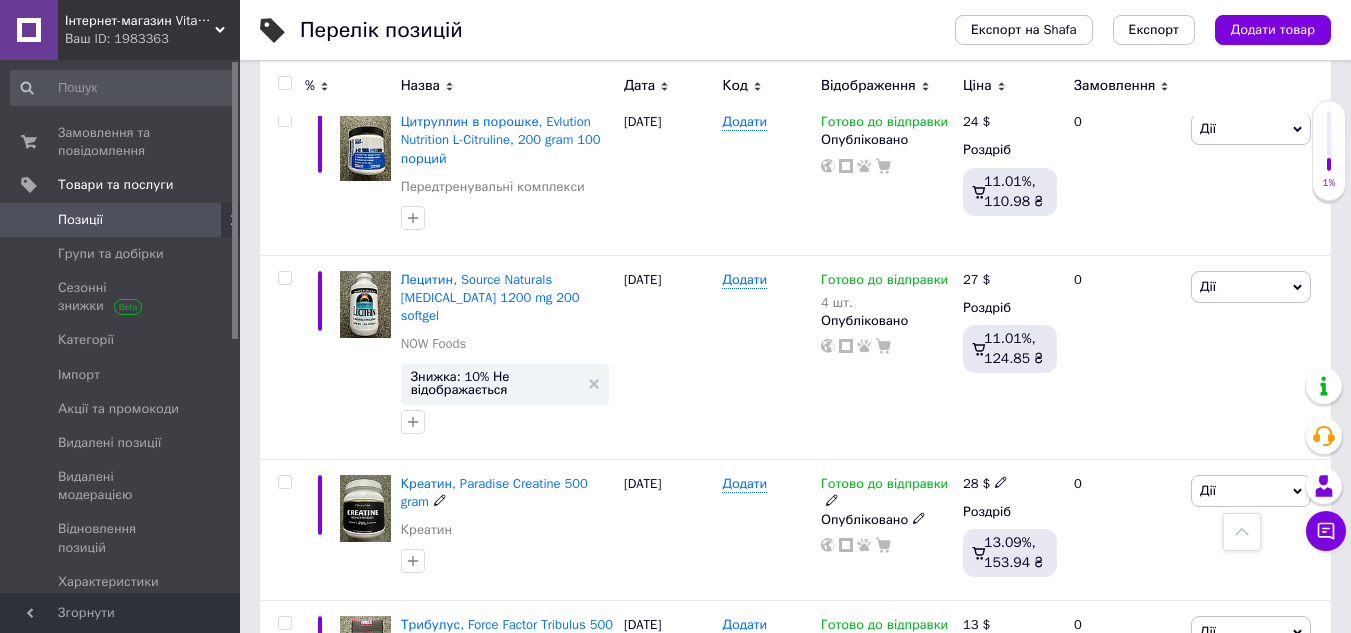 scroll, scrollTop: 2719, scrollLeft: 0, axis: vertical 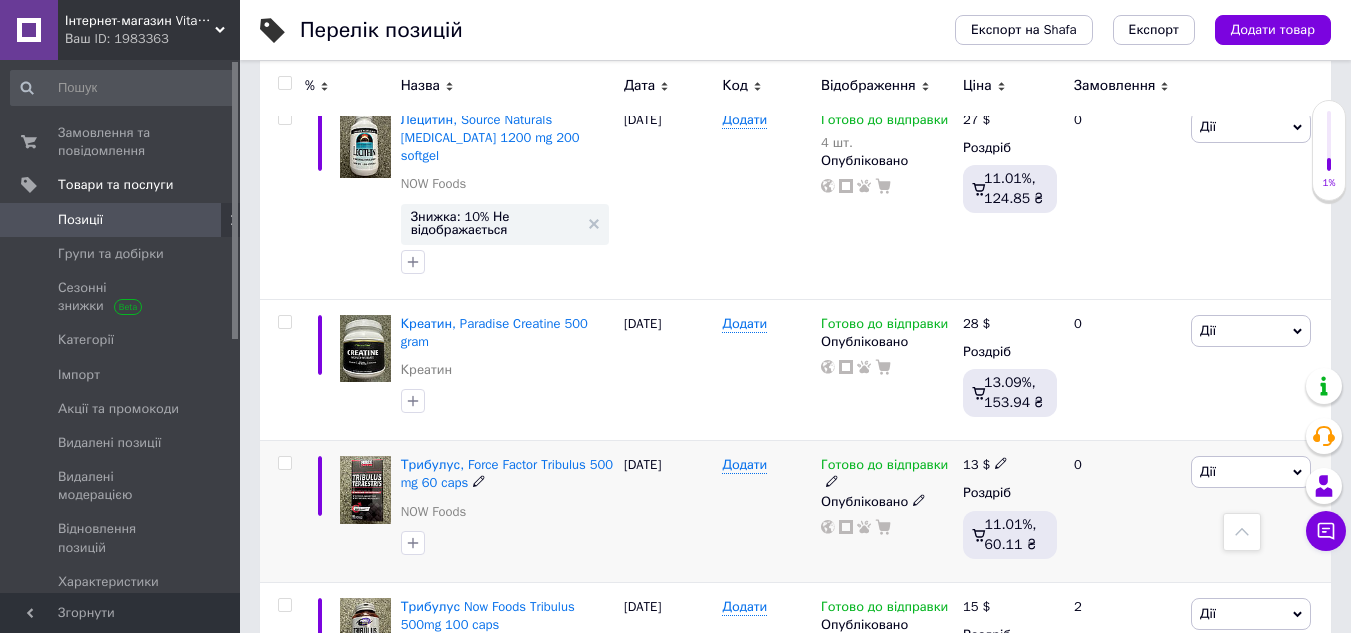 click on "Дії" at bounding box center [1251, 472] 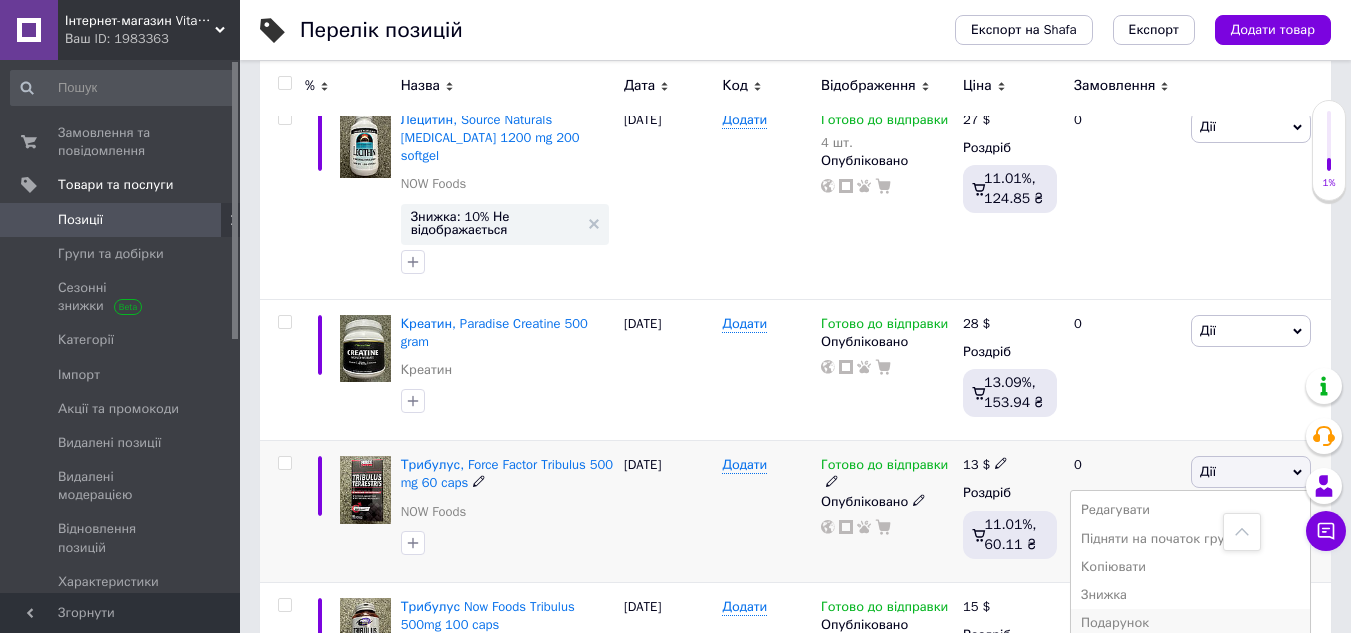 scroll, scrollTop: 2862, scrollLeft: 0, axis: vertical 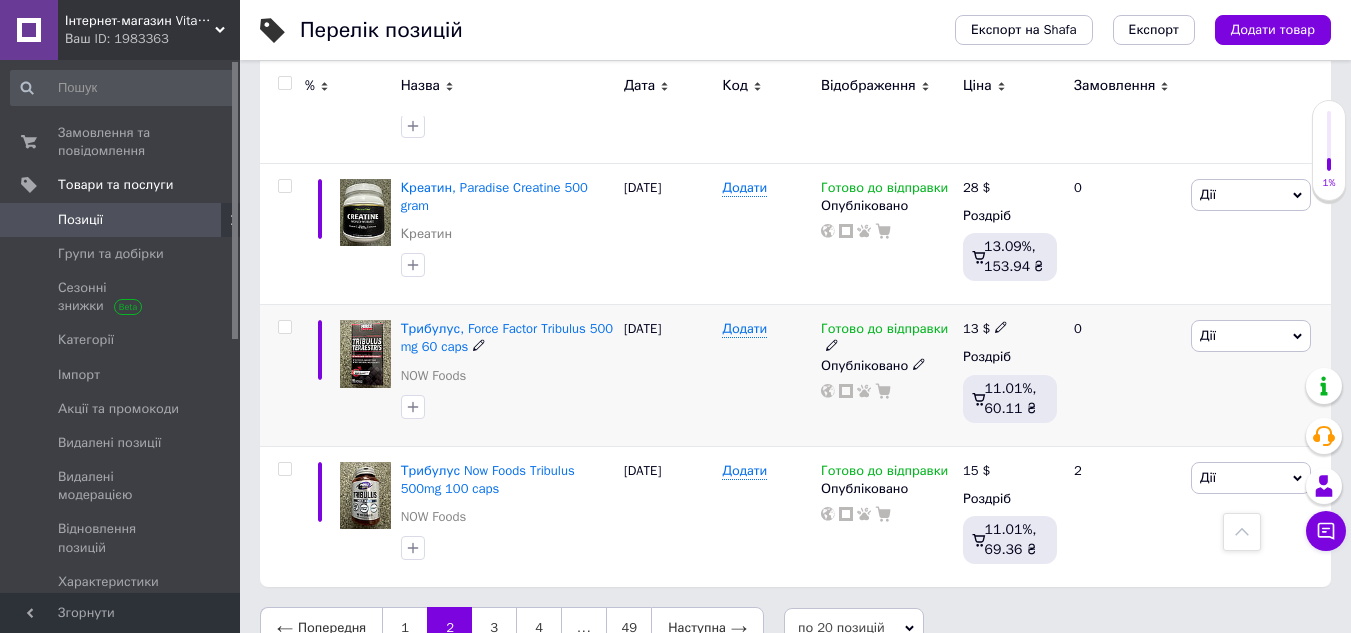 click on "Готово до відправки" at bounding box center (884, 331) 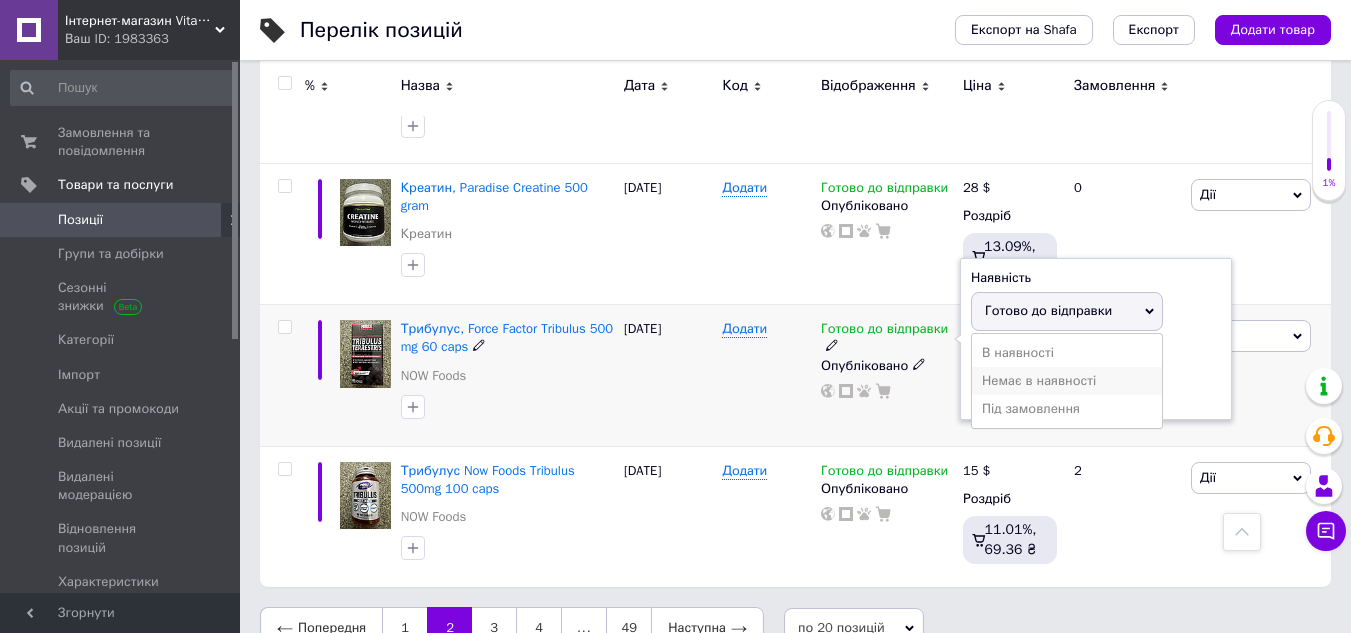 click on "Немає в наявності" at bounding box center (1067, 381) 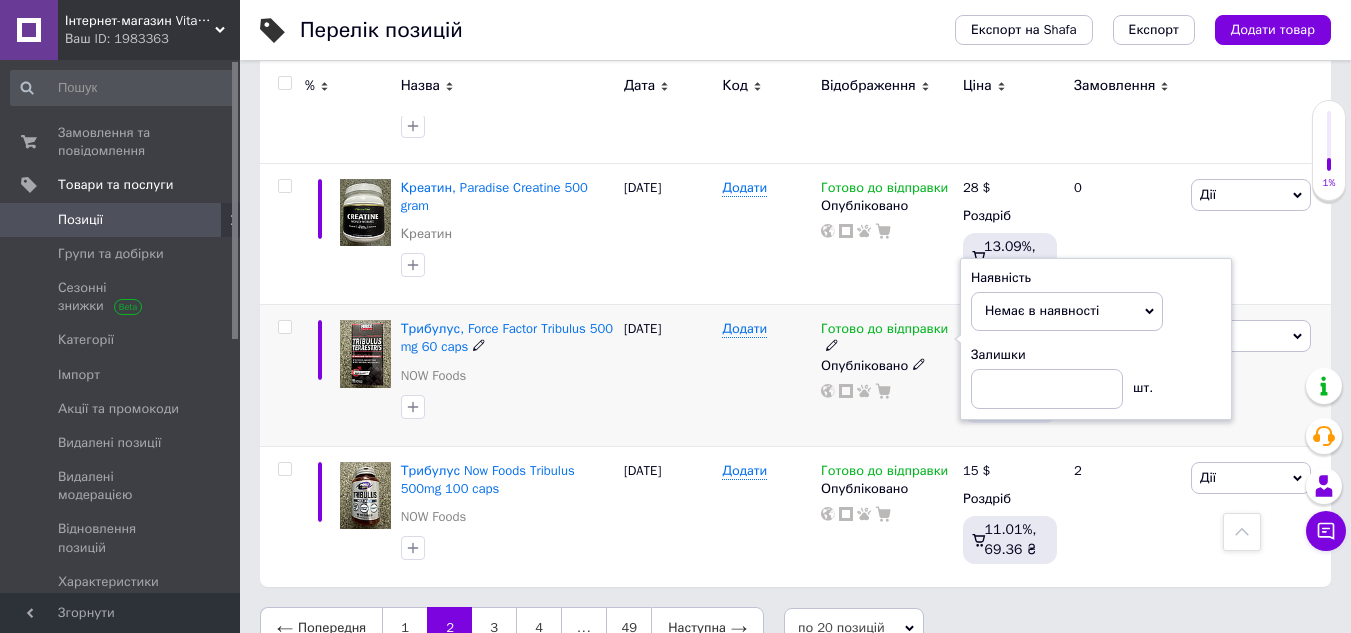click on "Додати" at bounding box center [766, 375] 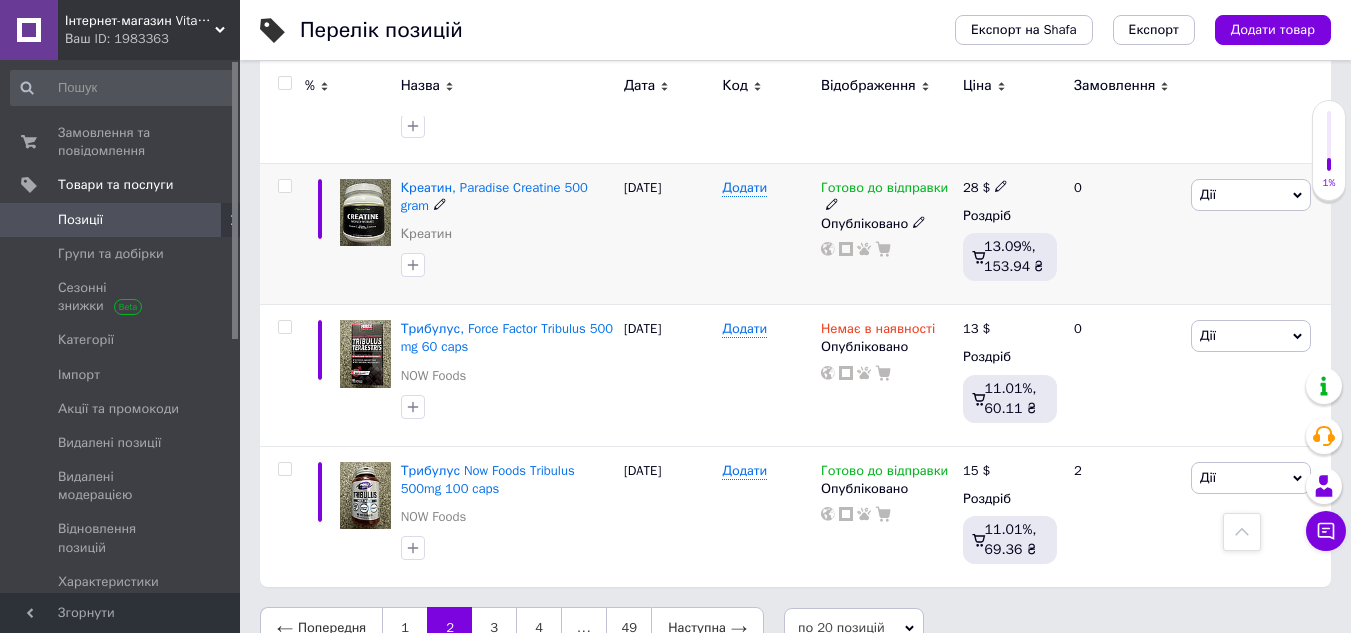 click on "Готово до відправки" at bounding box center [884, 190] 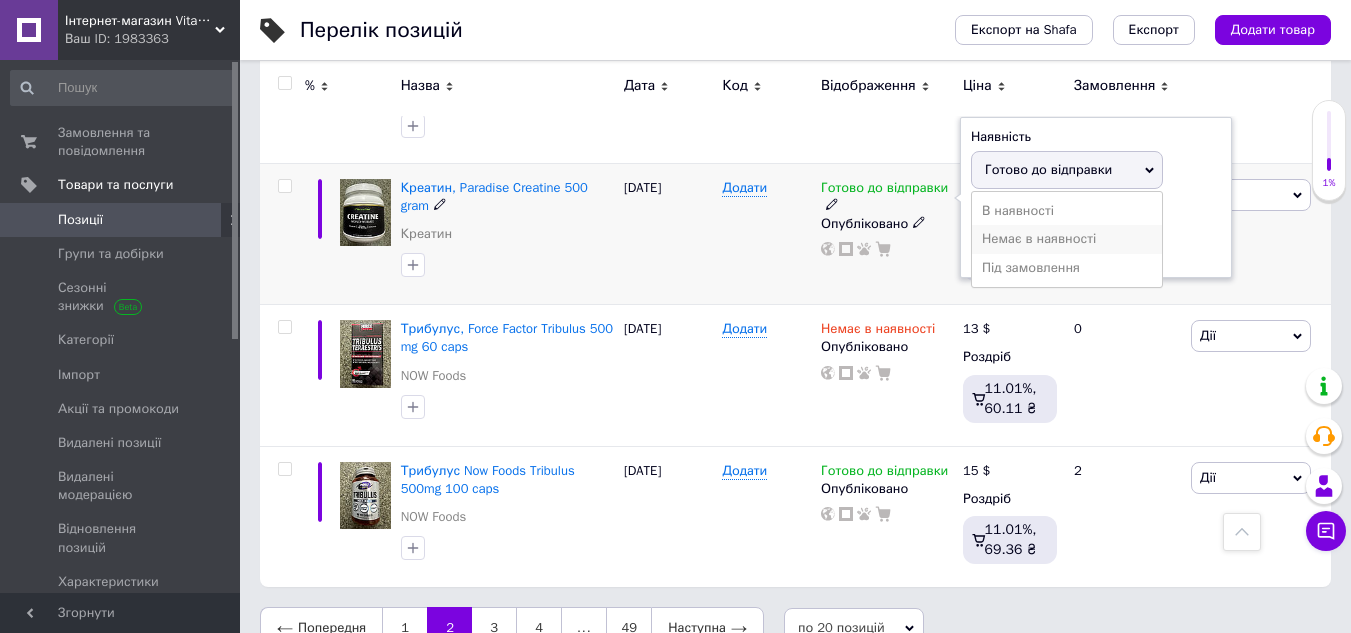 click on "Немає в наявності" at bounding box center (1067, 239) 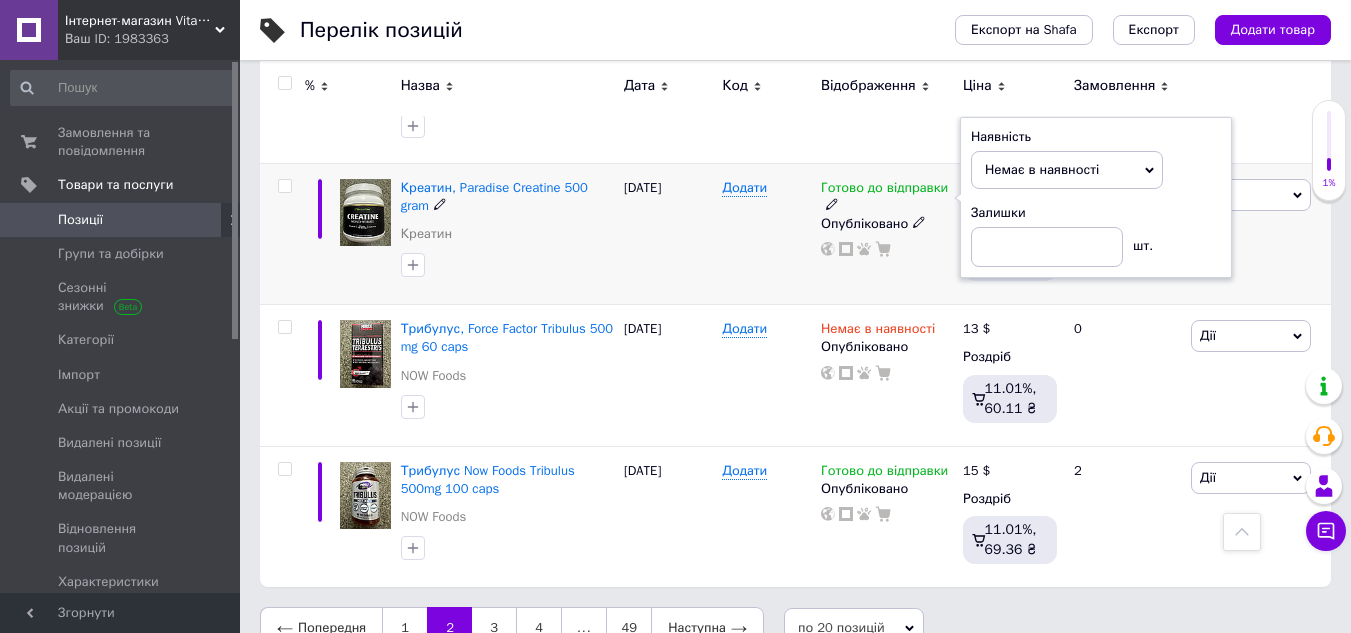 click on "Додати" at bounding box center (766, 233) 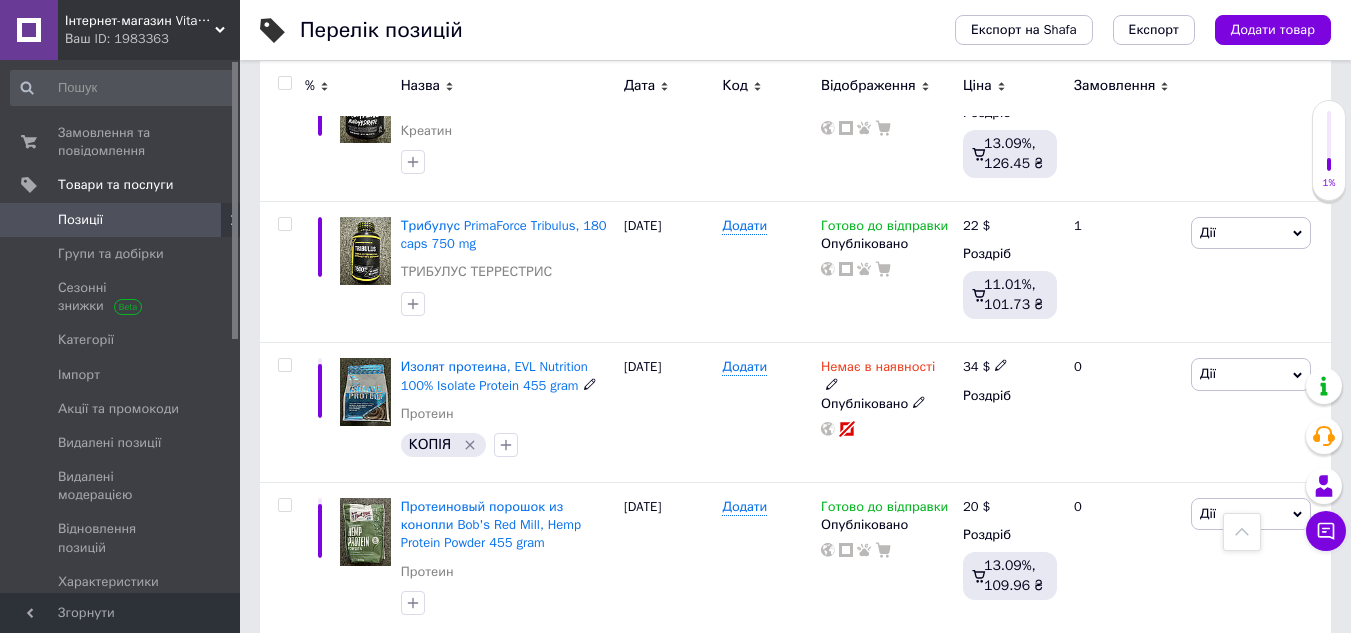 scroll, scrollTop: 974, scrollLeft: 0, axis: vertical 